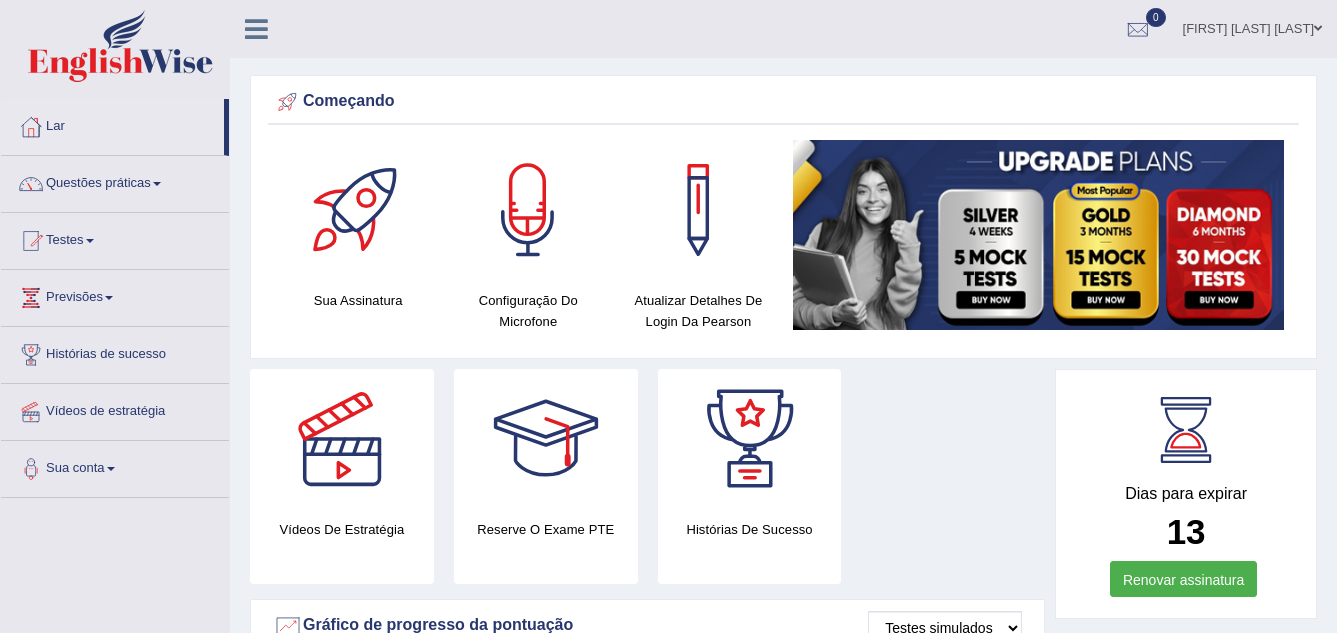 scroll, scrollTop: 946, scrollLeft: 0, axis: vertical 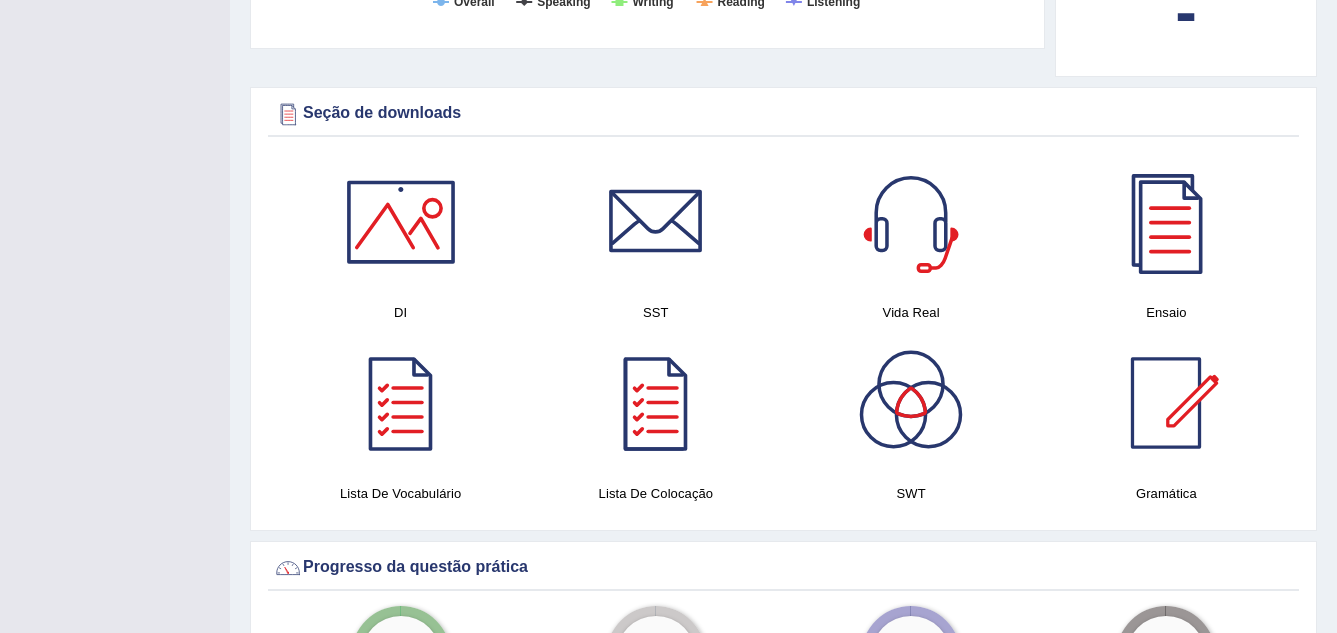 click at bounding box center [401, 222] 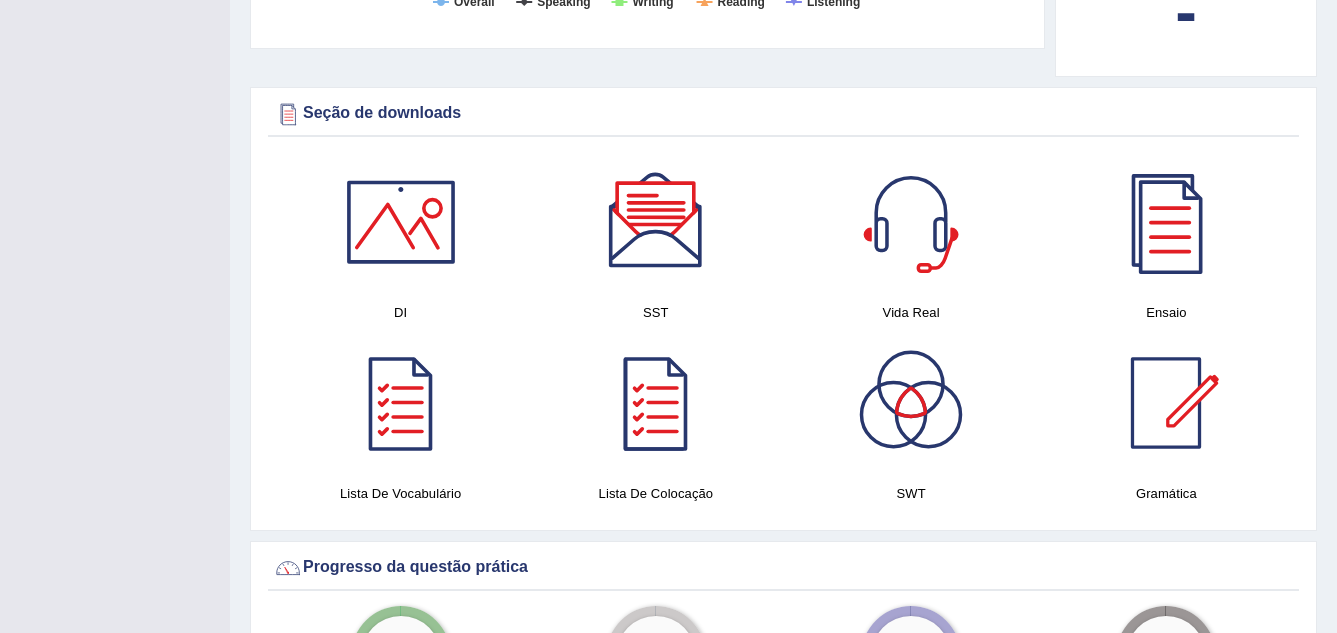 click at bounding box center (656, 222) 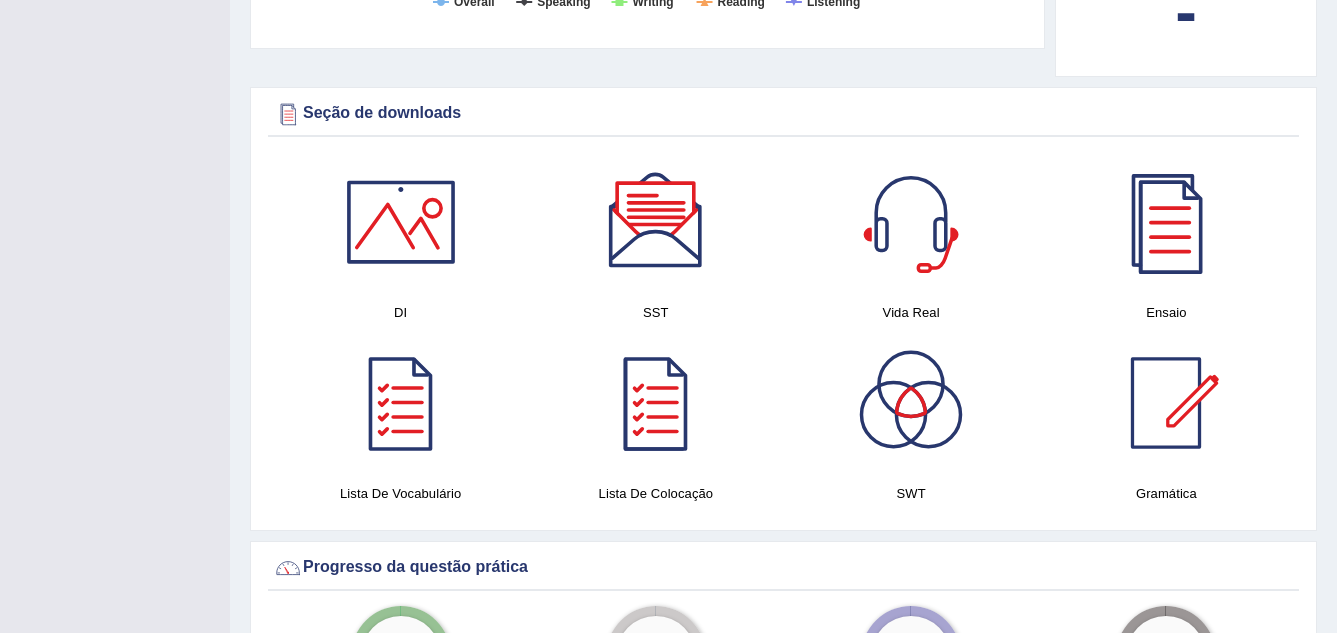 click at bounding box center (1166, 222) 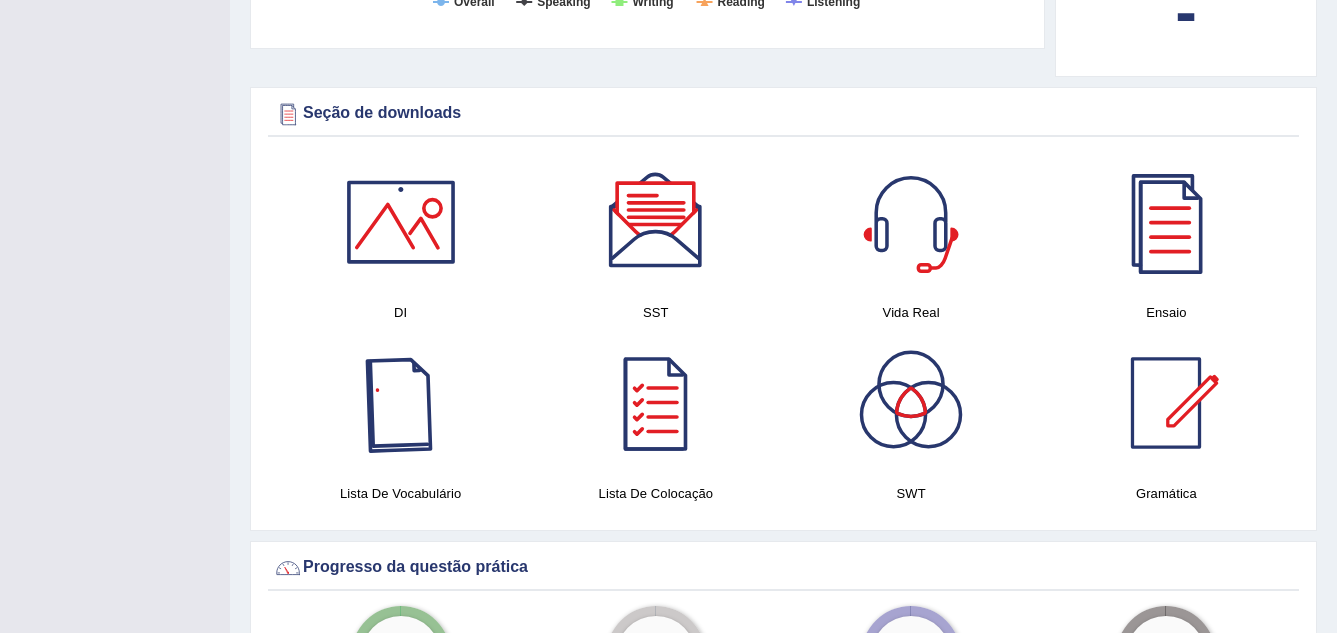 click at bounding box center (401, 403) 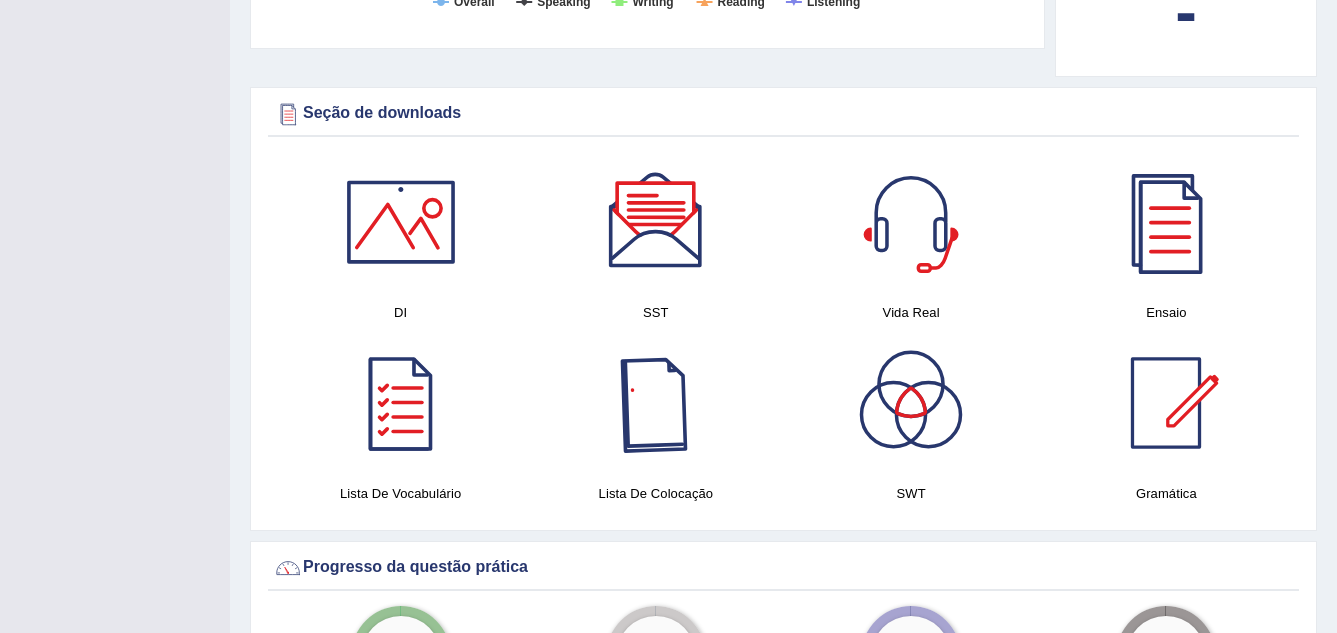 click at bounding box center (656, 403) 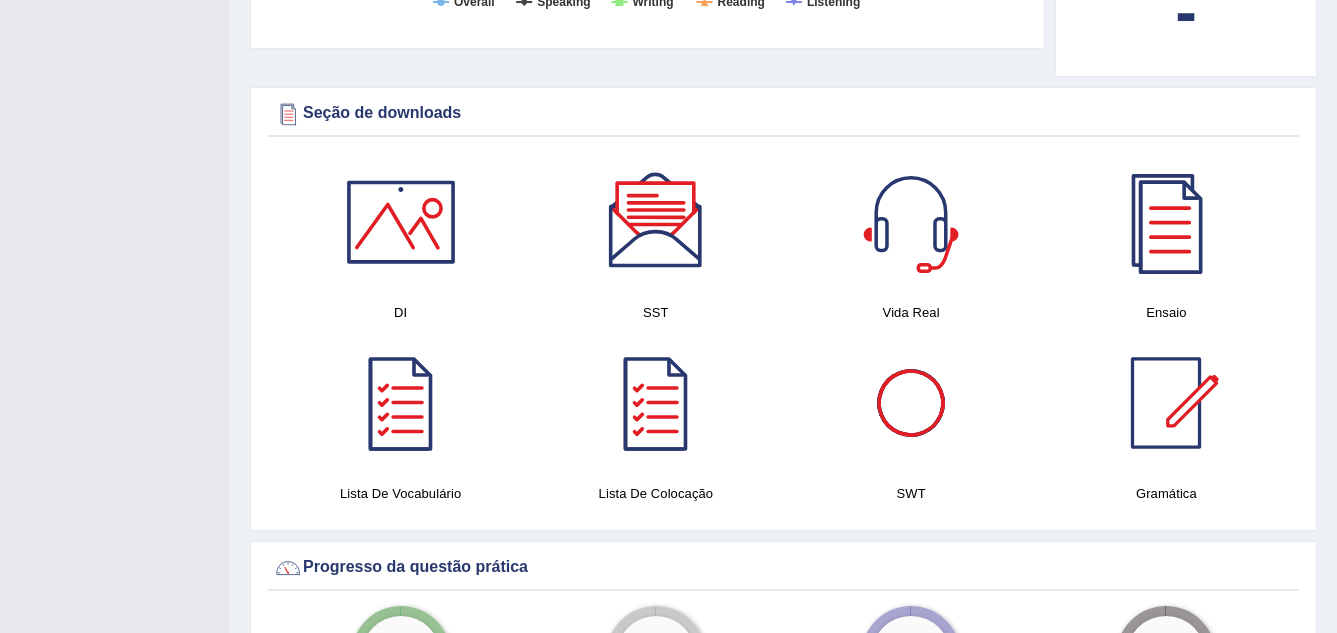 click at bounding box center [911, 403] 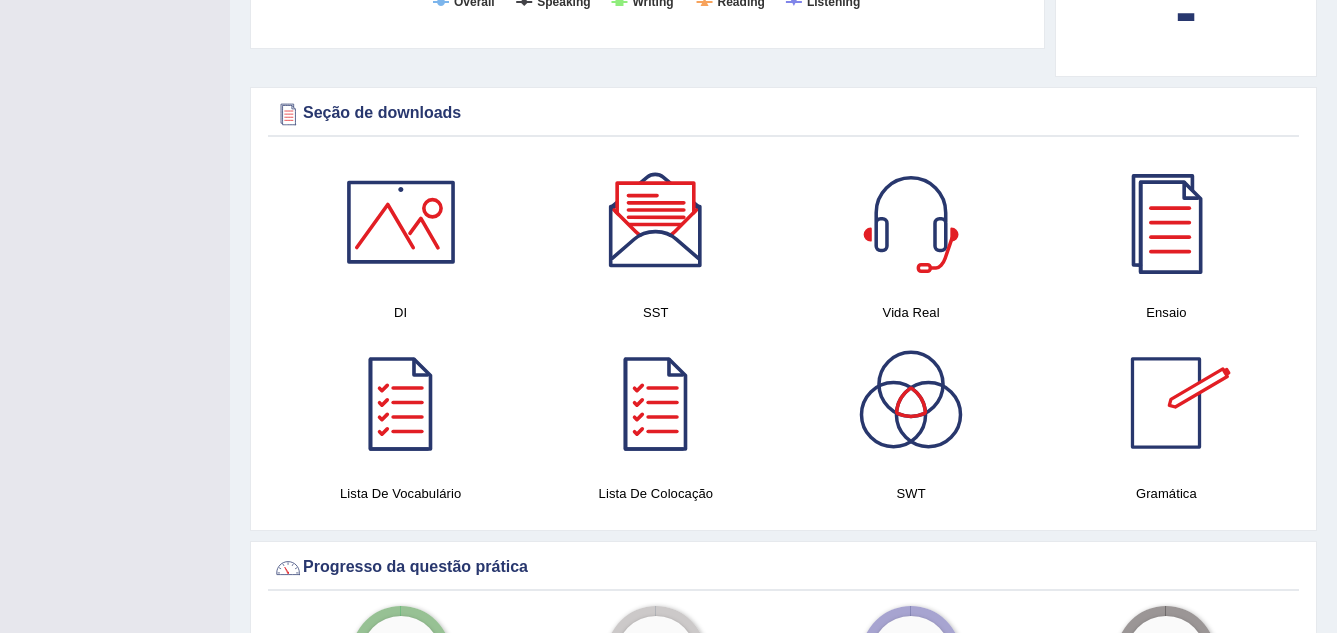 click at bounding box center (1166, 403) 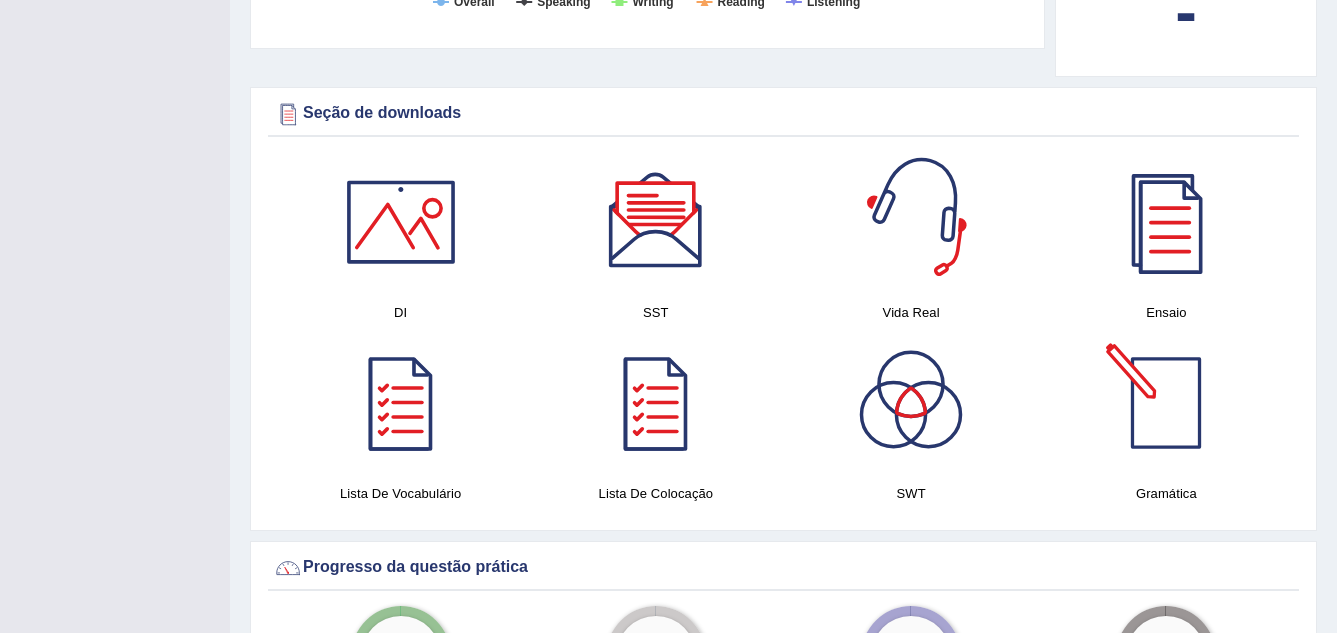 click at bounding box center (1166, 403) 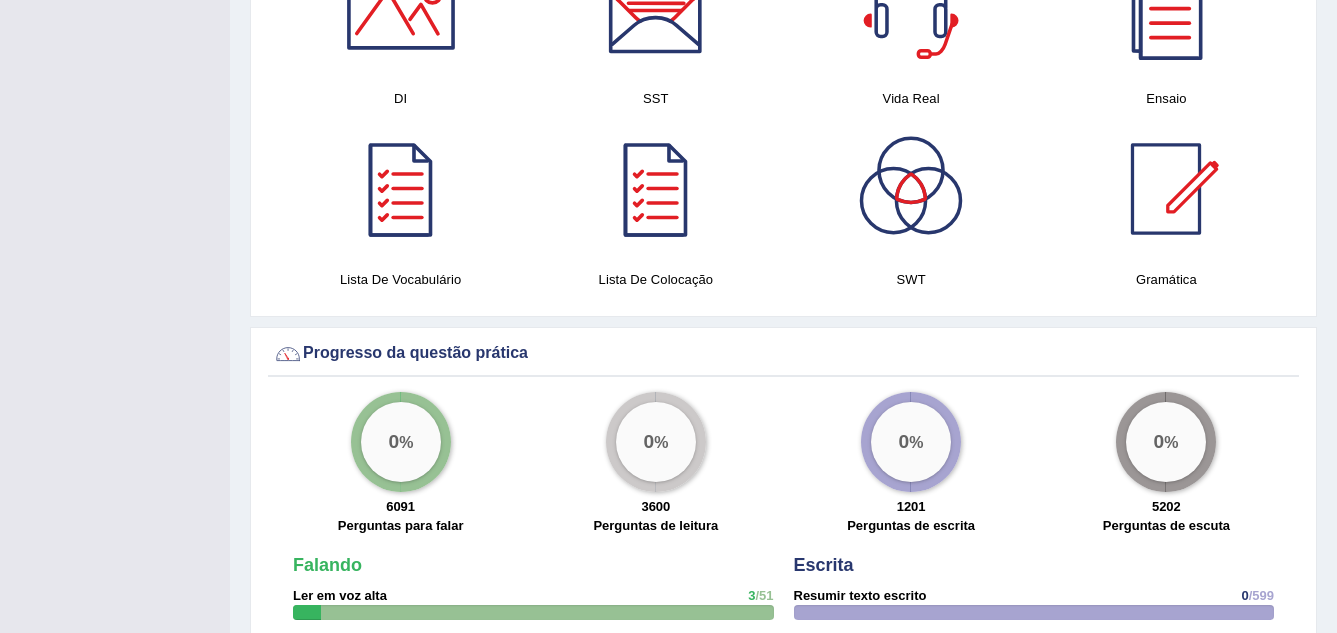 scroll, scrollTop: 1280, scrollLeft: 0, axis: vertical 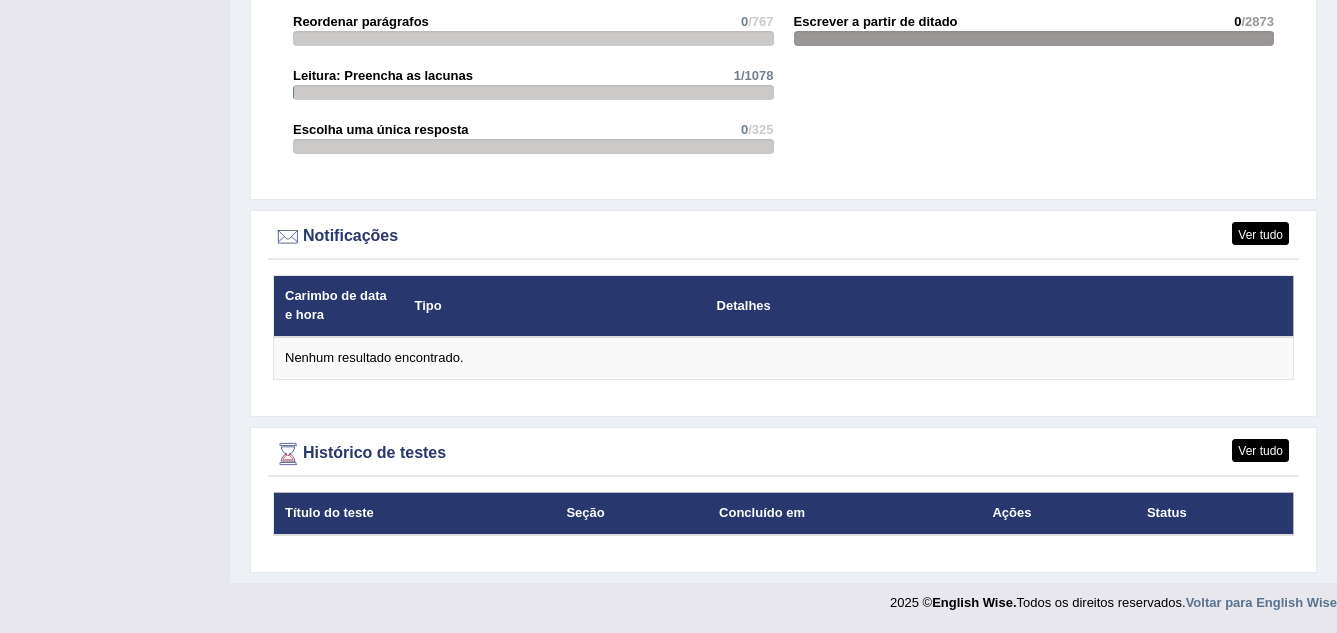 drag, startPoint x: 1334, startPoint y: 34, endPoint x: 1344, endPoint y: 27, distance: 12.206555 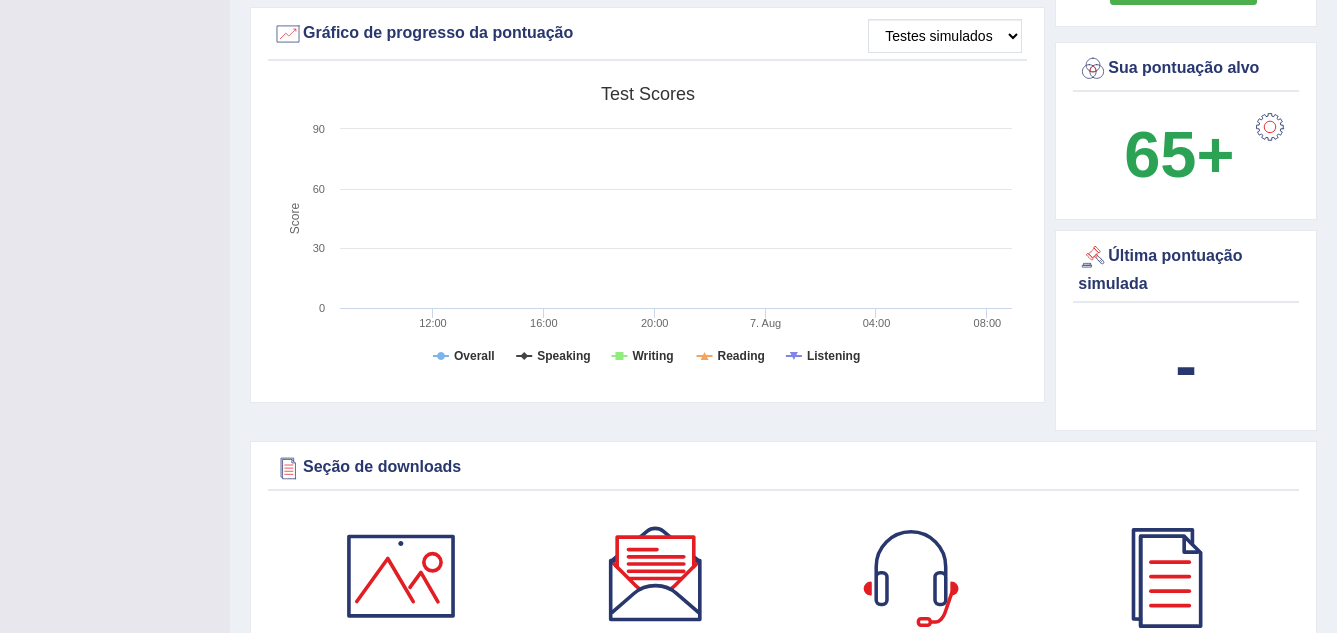 scroll, scrollTop: 39, scrollLeft: 0, axis: vertical 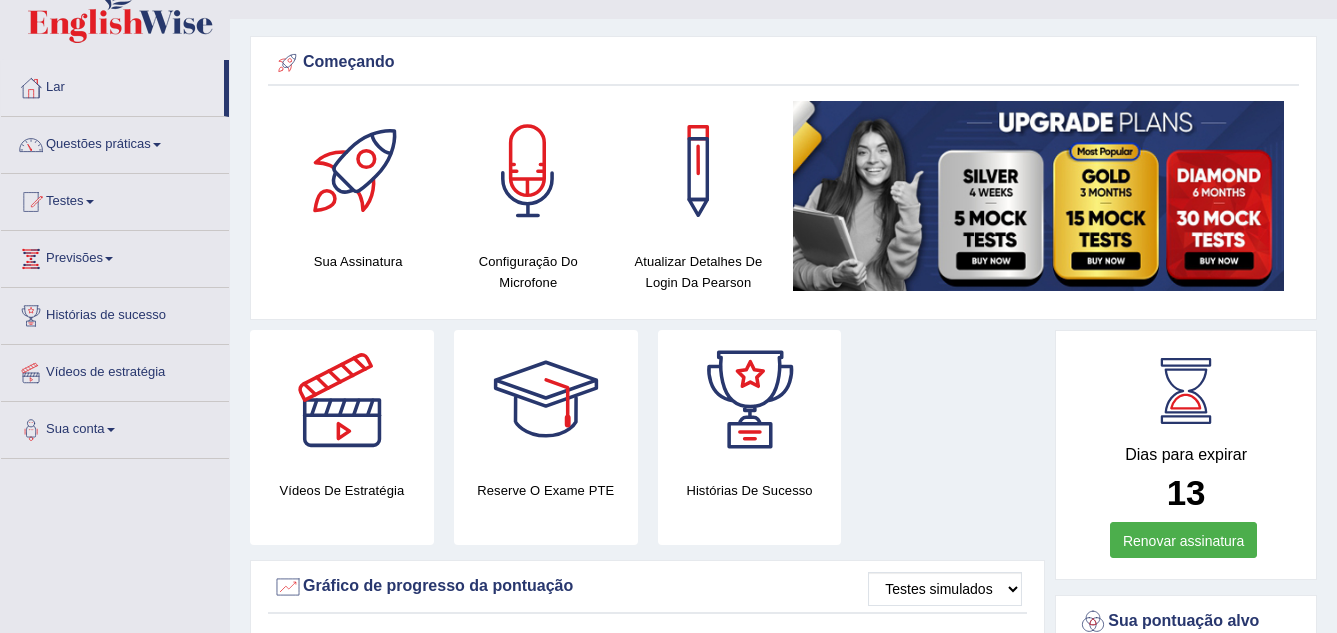click on "Questões práticas" at bounding box center [98, 143] 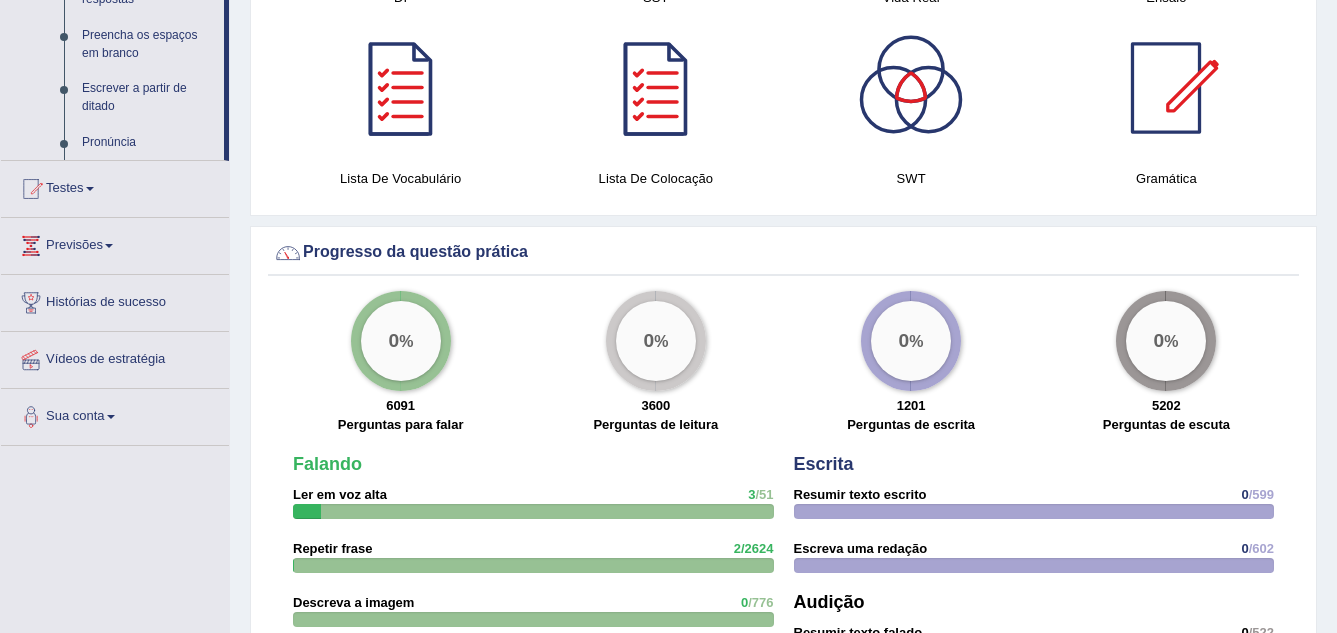 scroll, scrollTop: 1324, scrollLeft: 0, axis: vertical 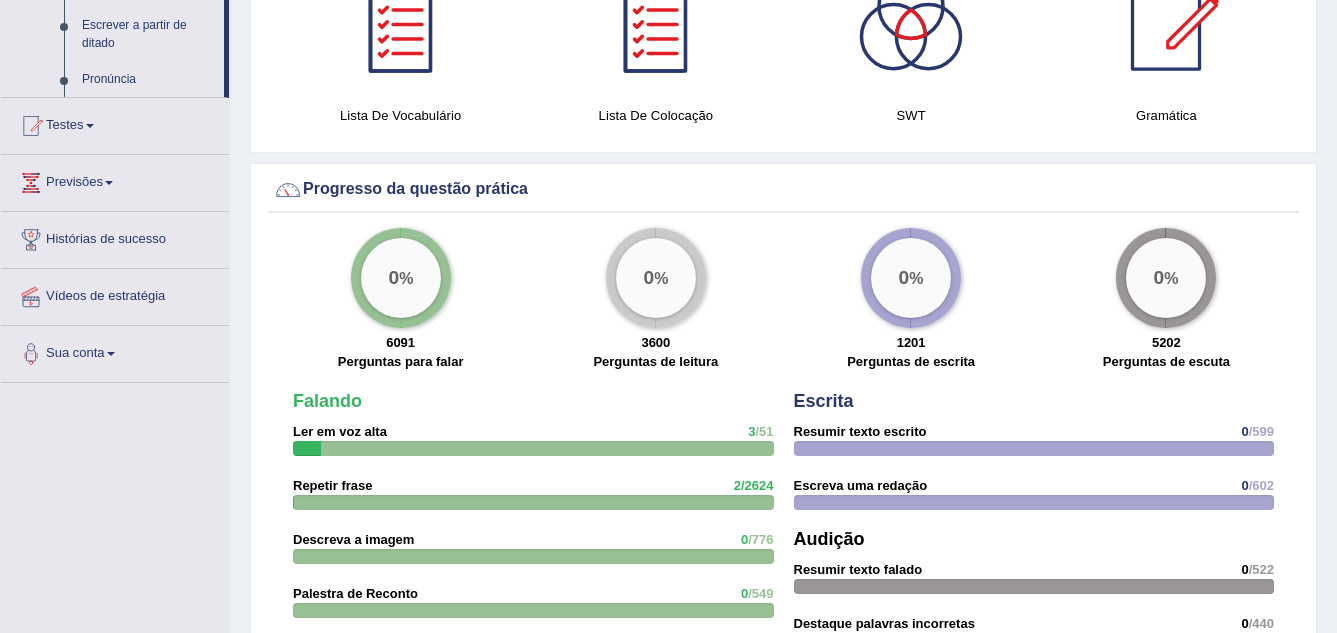 click on "Testes" at bounding box center [115, 123] 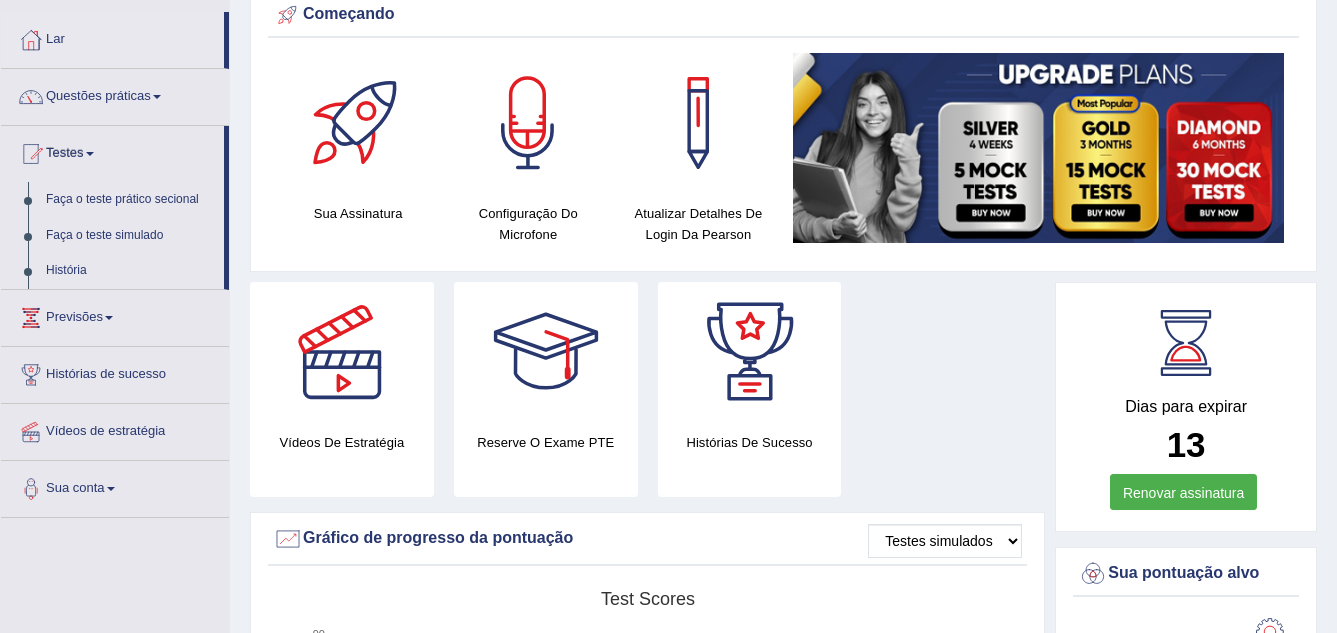 scroll, scrollTop: 91, scrollLeft: 0, axis: vertical 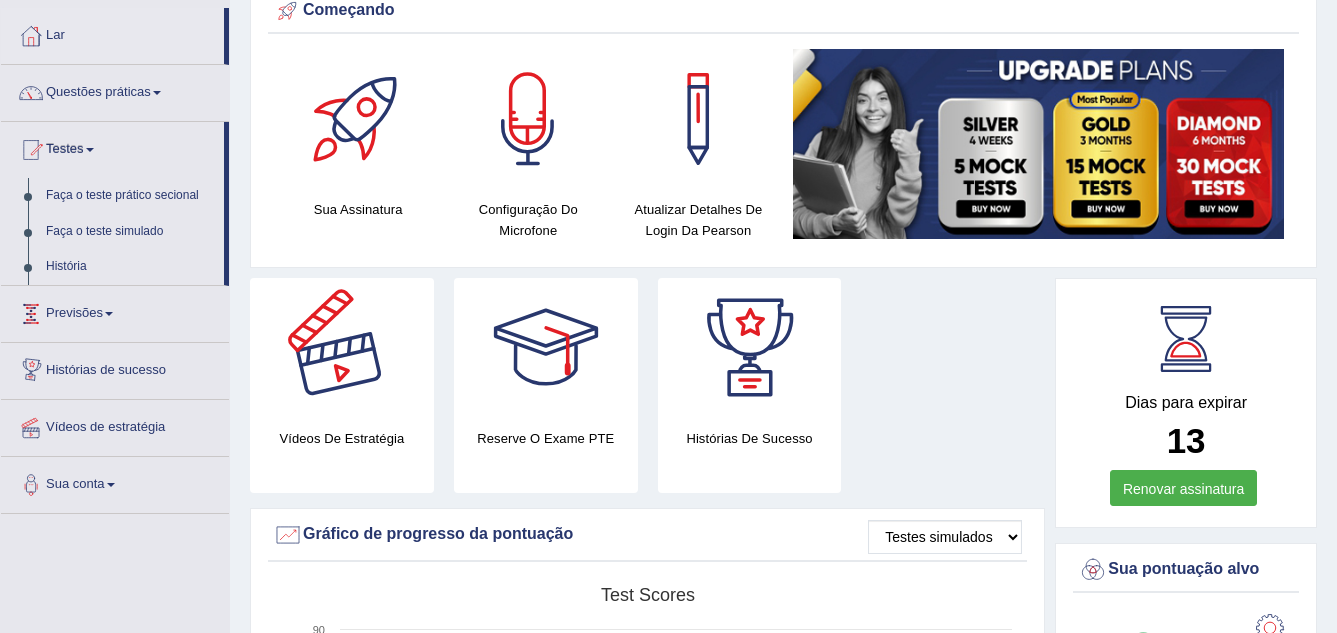 click at bounding box center [342, 348] 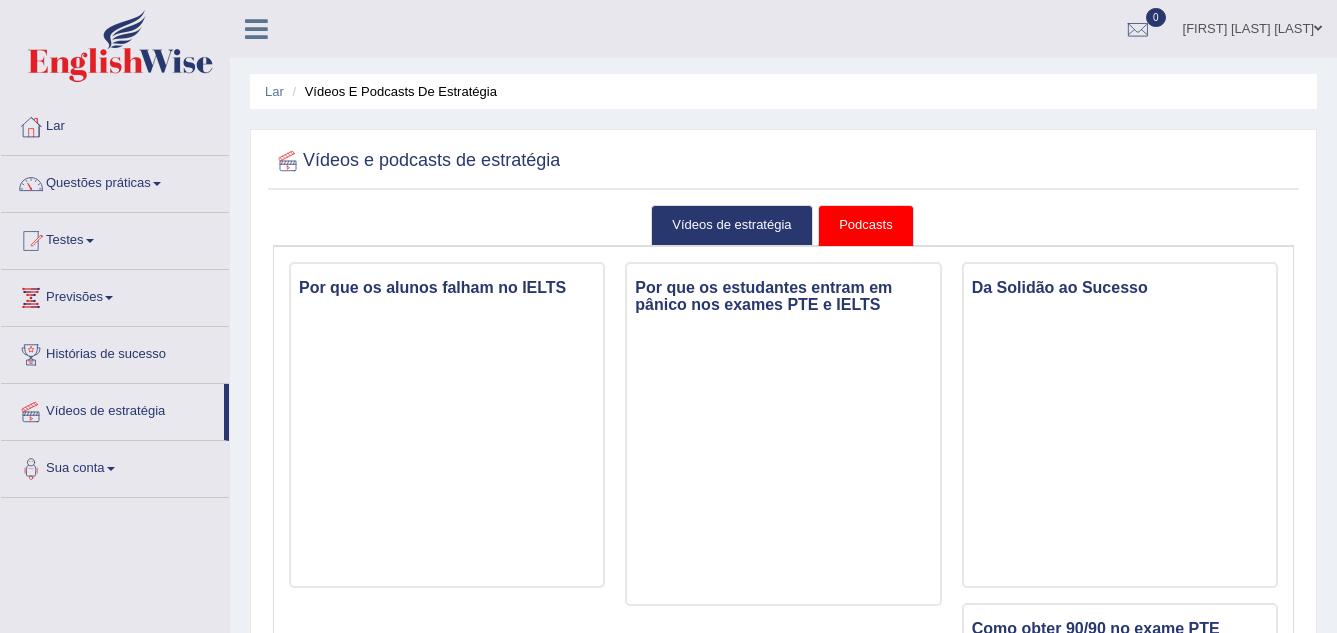 scroll, scrollTop: 0, scrollLeft: 0, axis: both 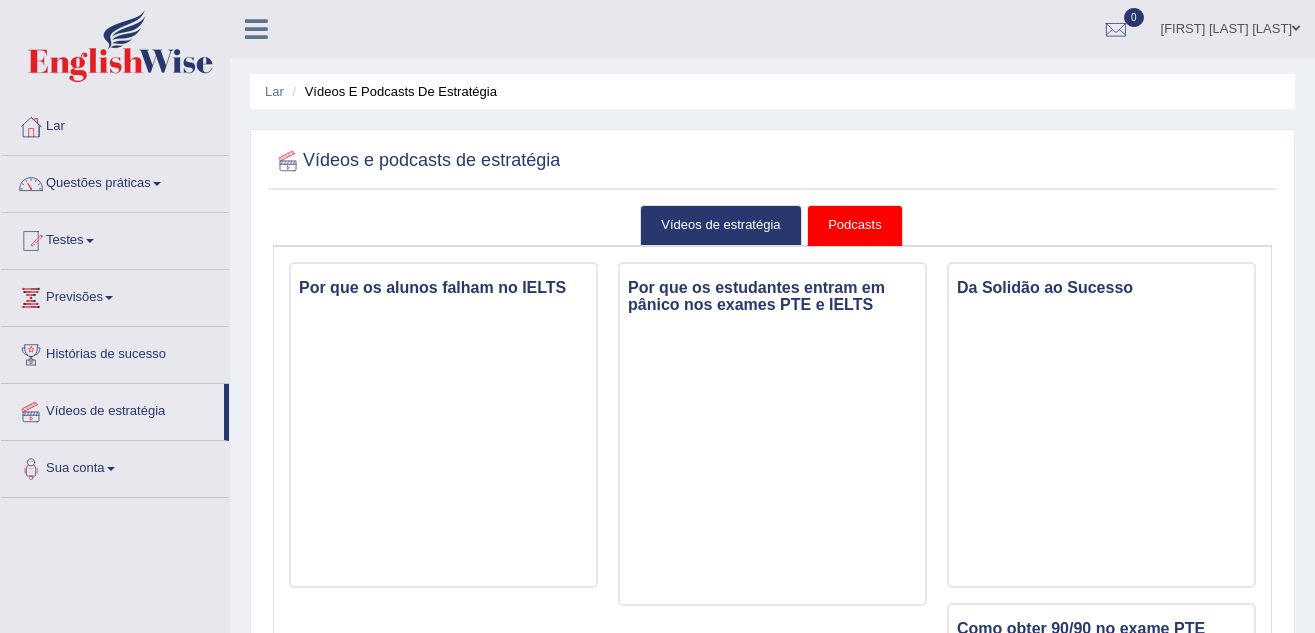 click on "Lar" at bounding box center (115, 124) 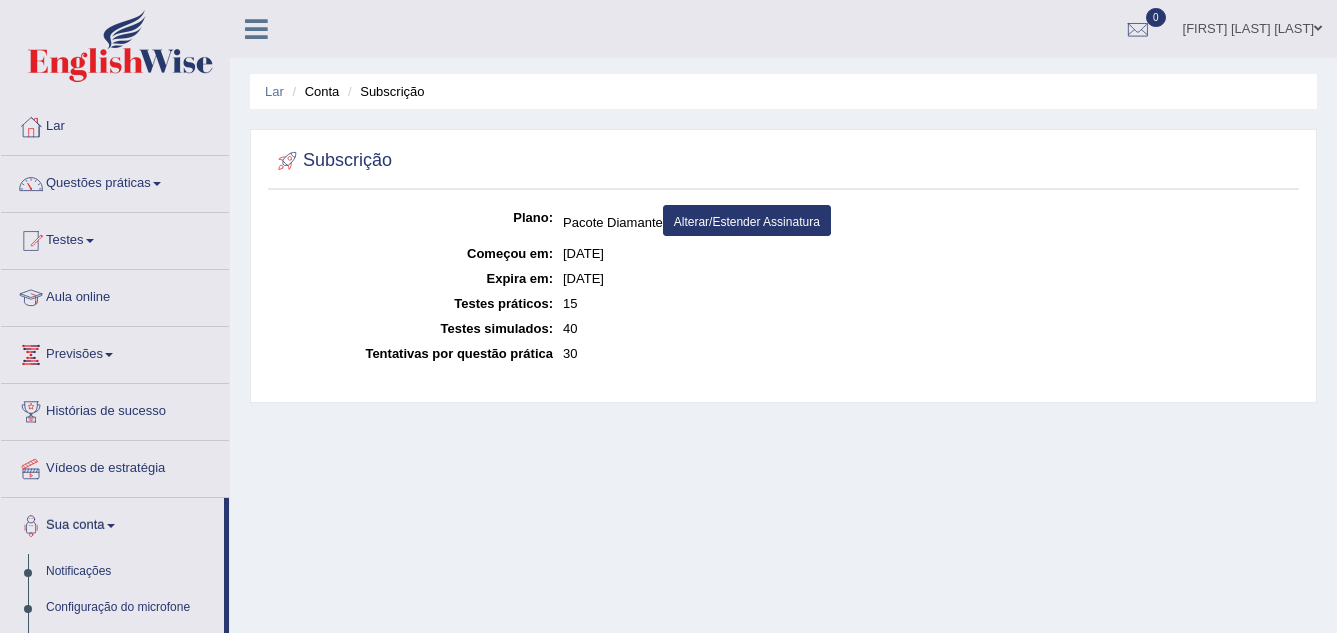 scroll, scrollTop: 0, scrollLeft: 0, axis: both 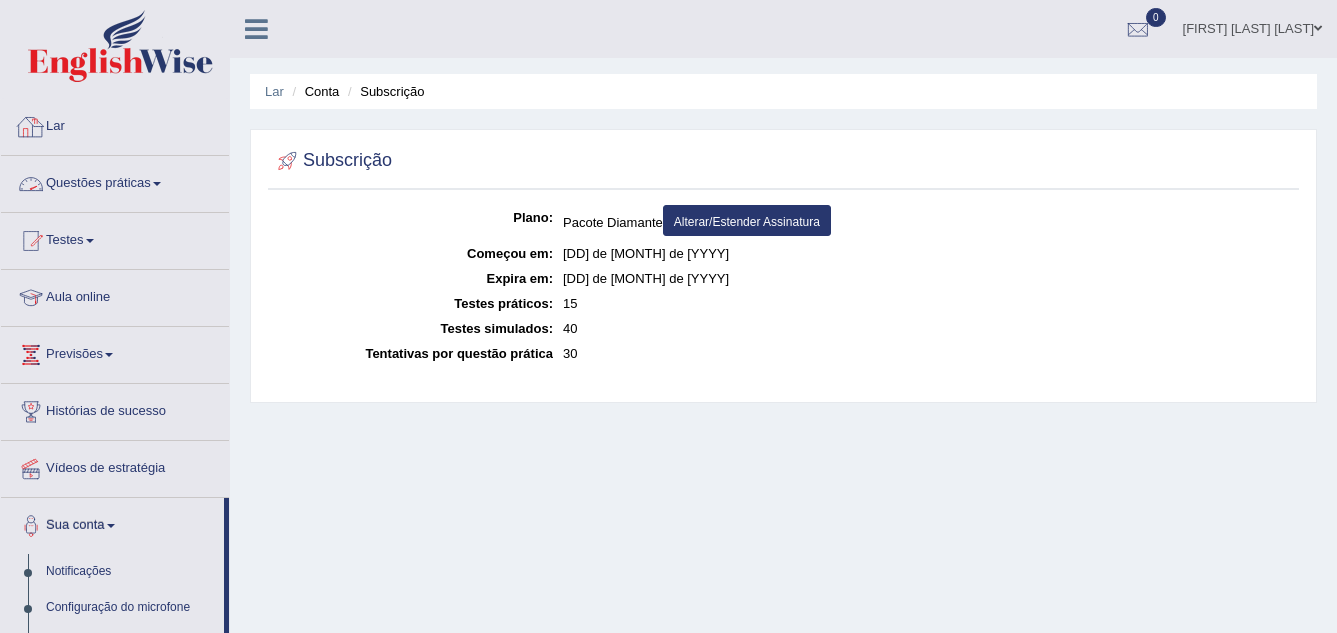 click on "Lar" at bounding box center (115, 124) 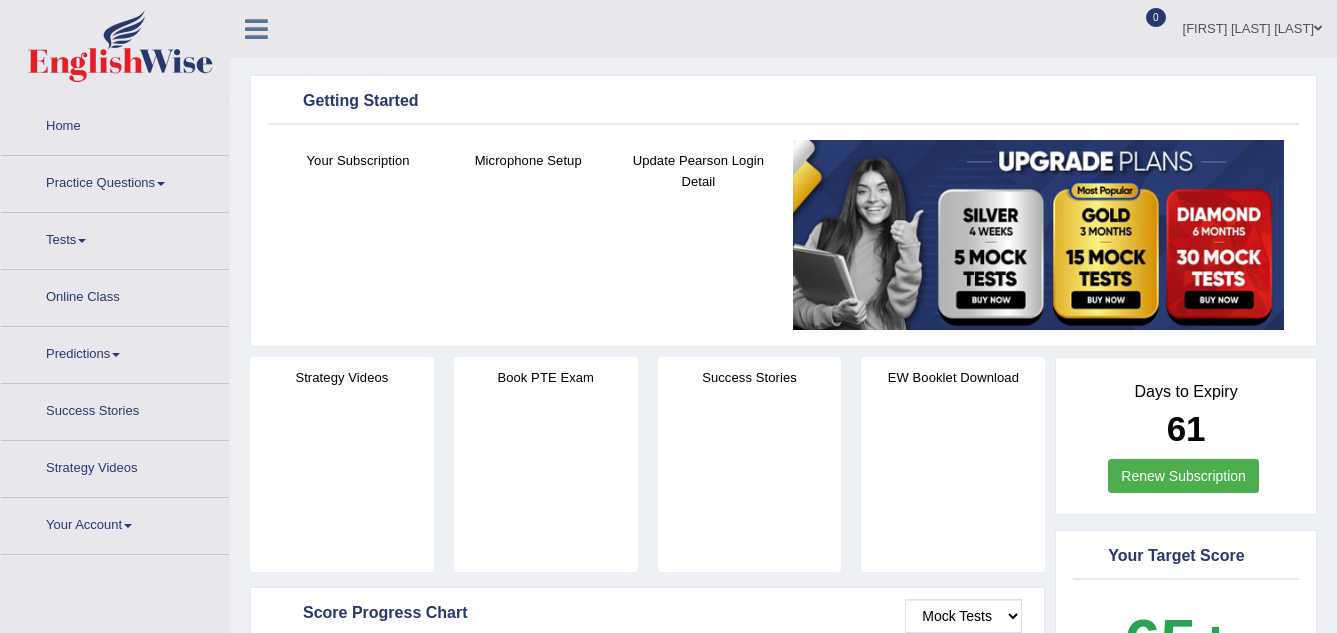 scroll, scrollTop: 0, scrollLeft: 0, axis: both 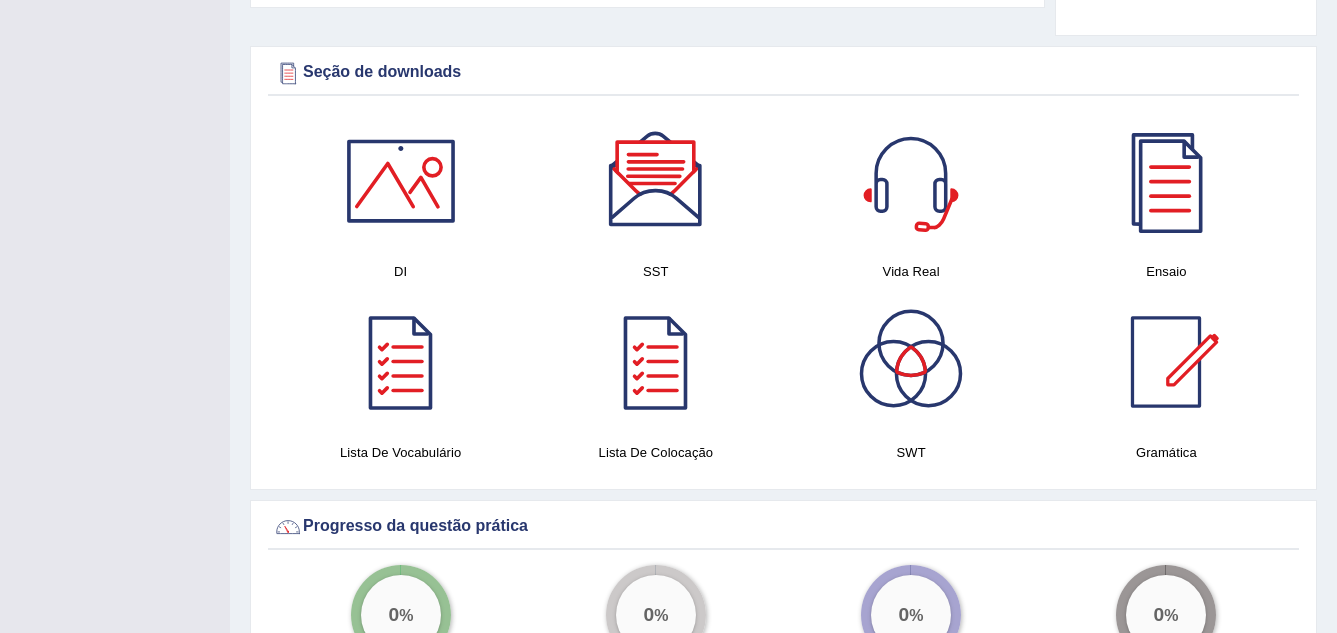 click at bounding box center (401, 181) 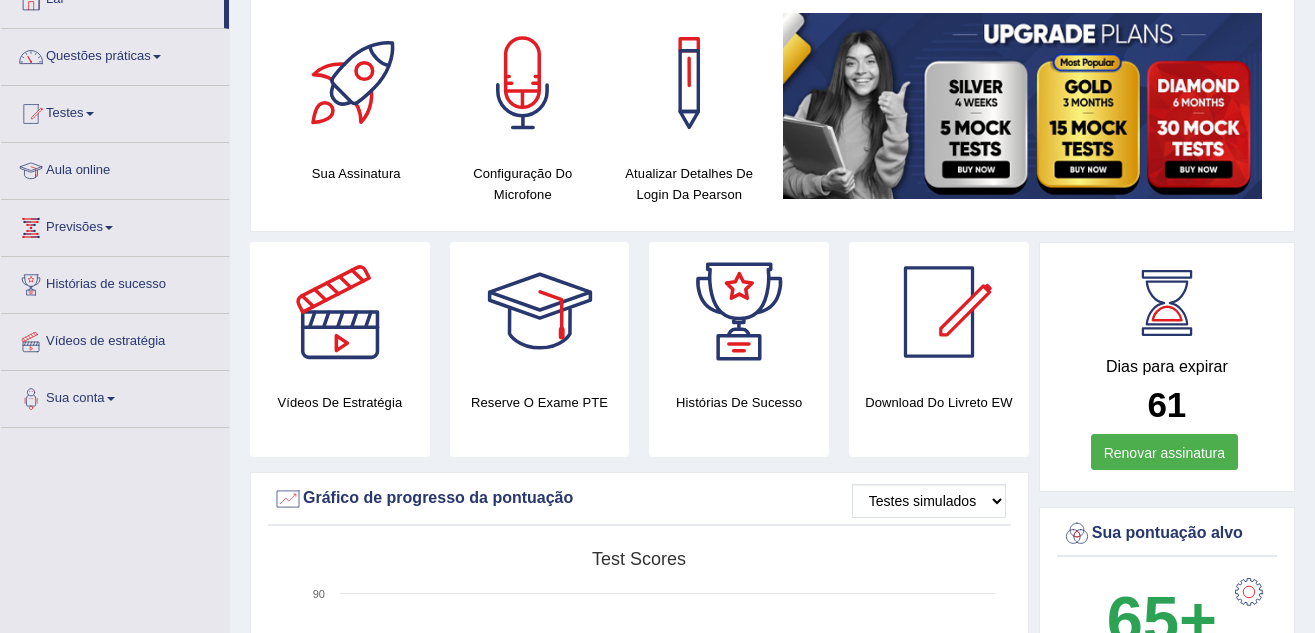 scroll, scrollTop: 0, scrollLeft: 0, axis: both 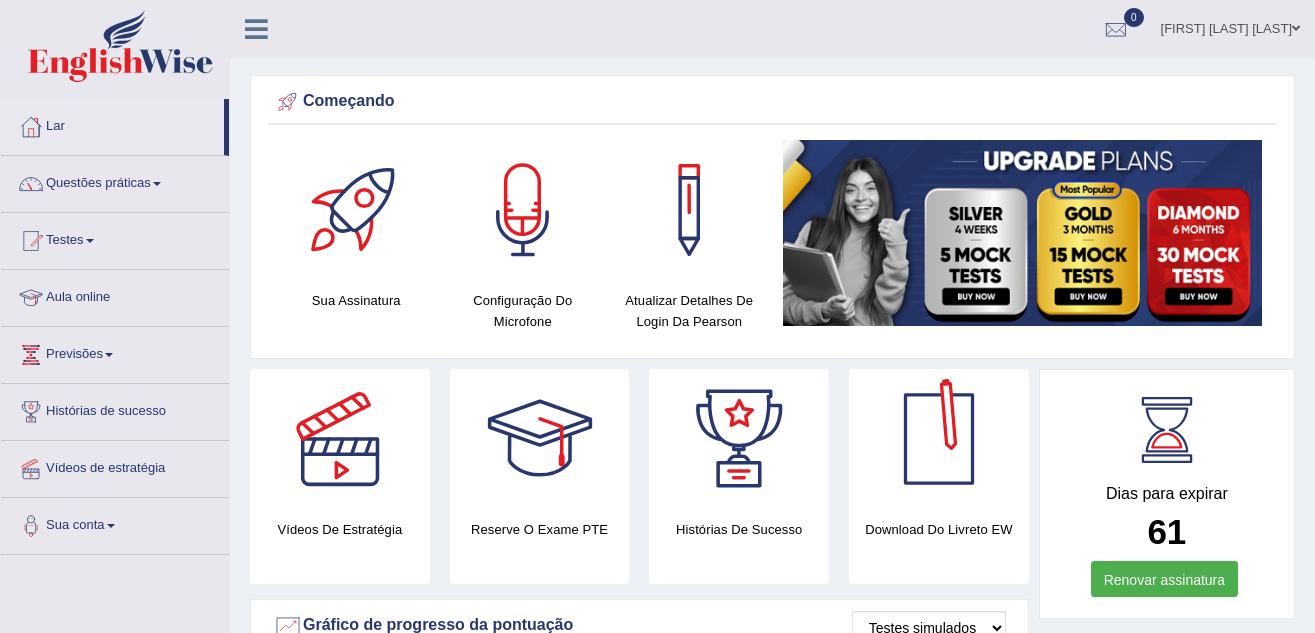 click at bounding box center (939, 439) 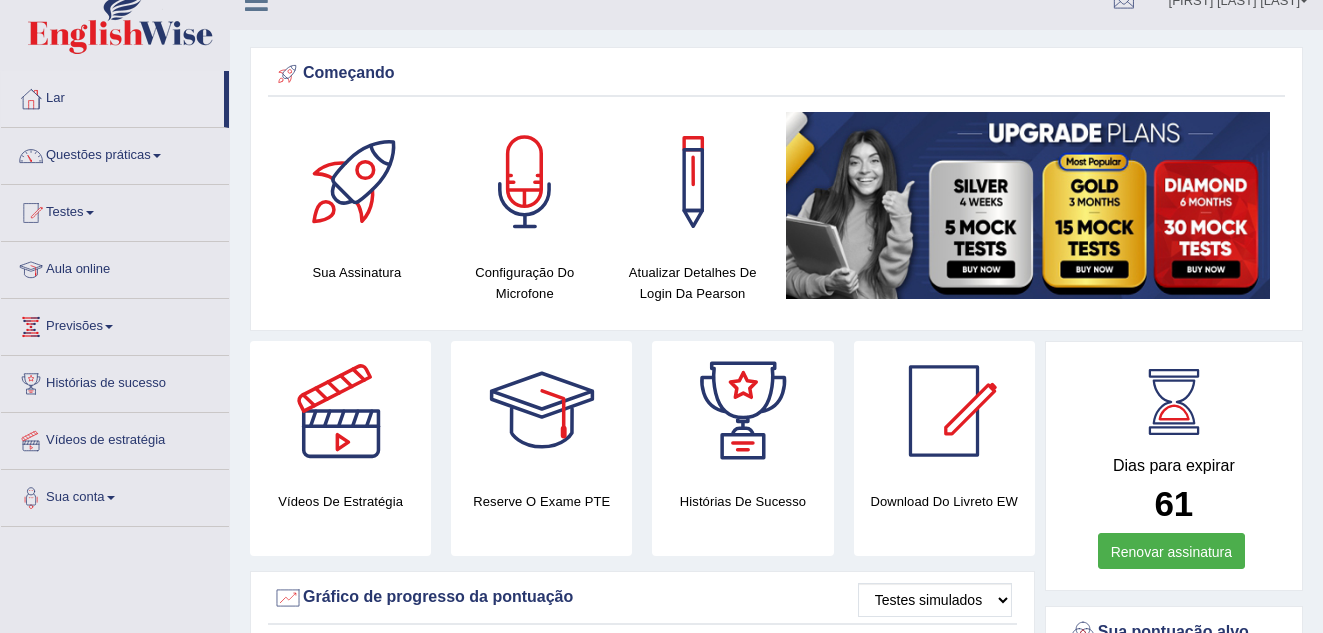 scroll, scrollTop: 40, scrollLeft: 0, axis: vertical 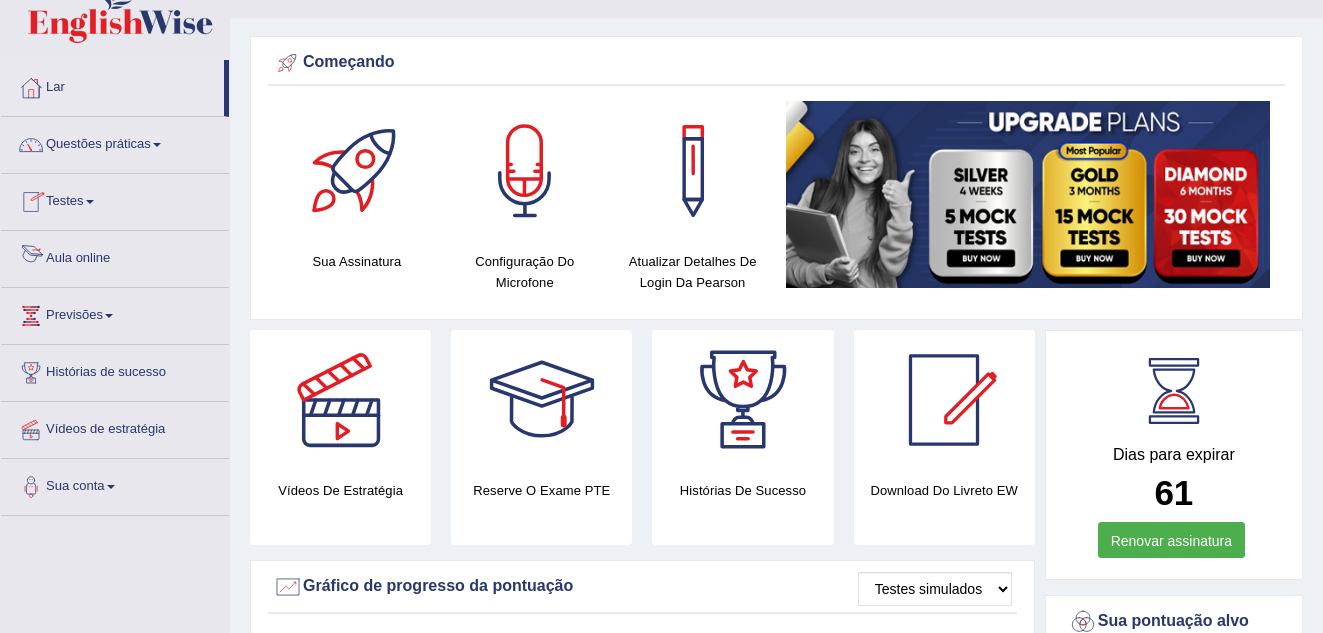 click on "Aula online" at bounding box center [78, 257] 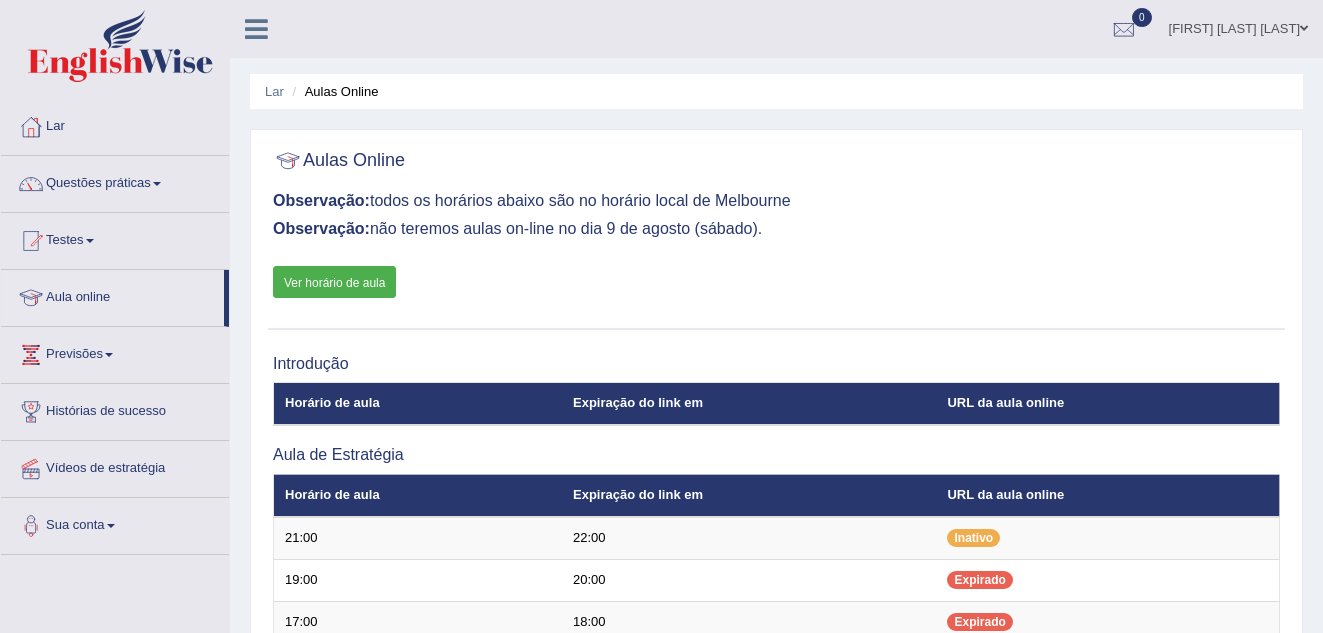 scroll, scrollTop: 0, scrollLeft: 0, axis: both 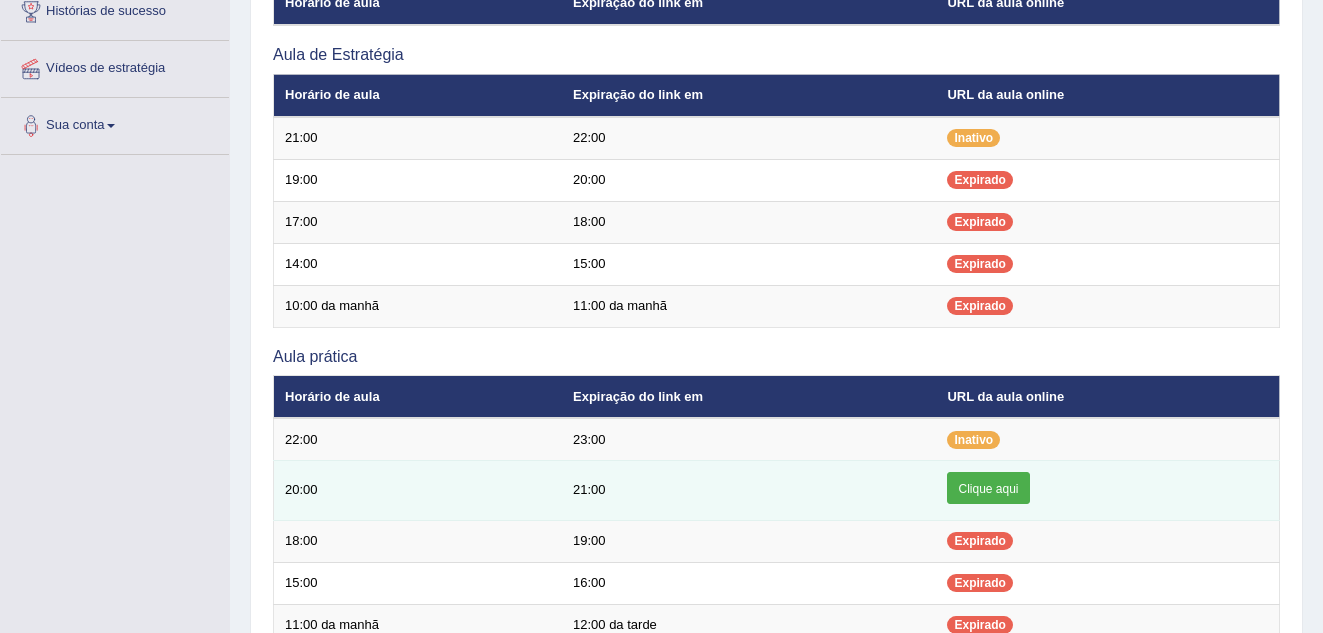 click on "Clique aqui" at bounding box center (988, 487) 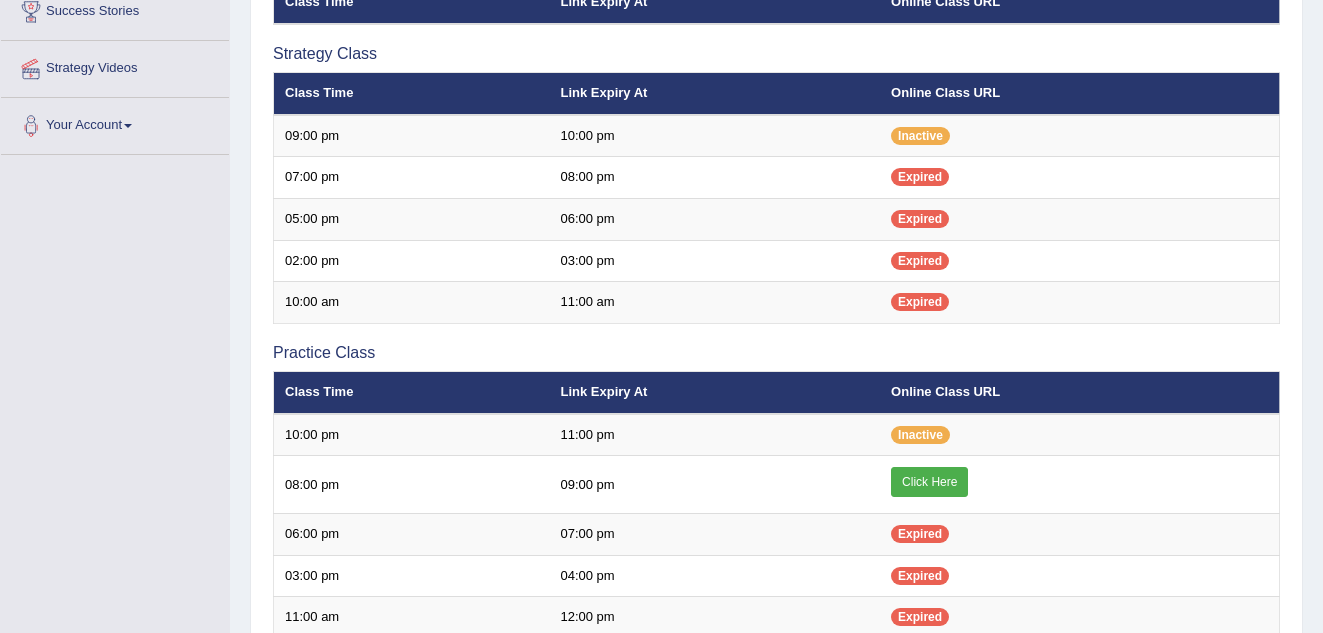 scroll, scrollTop: 0, scrollLeft: 0, axis: both 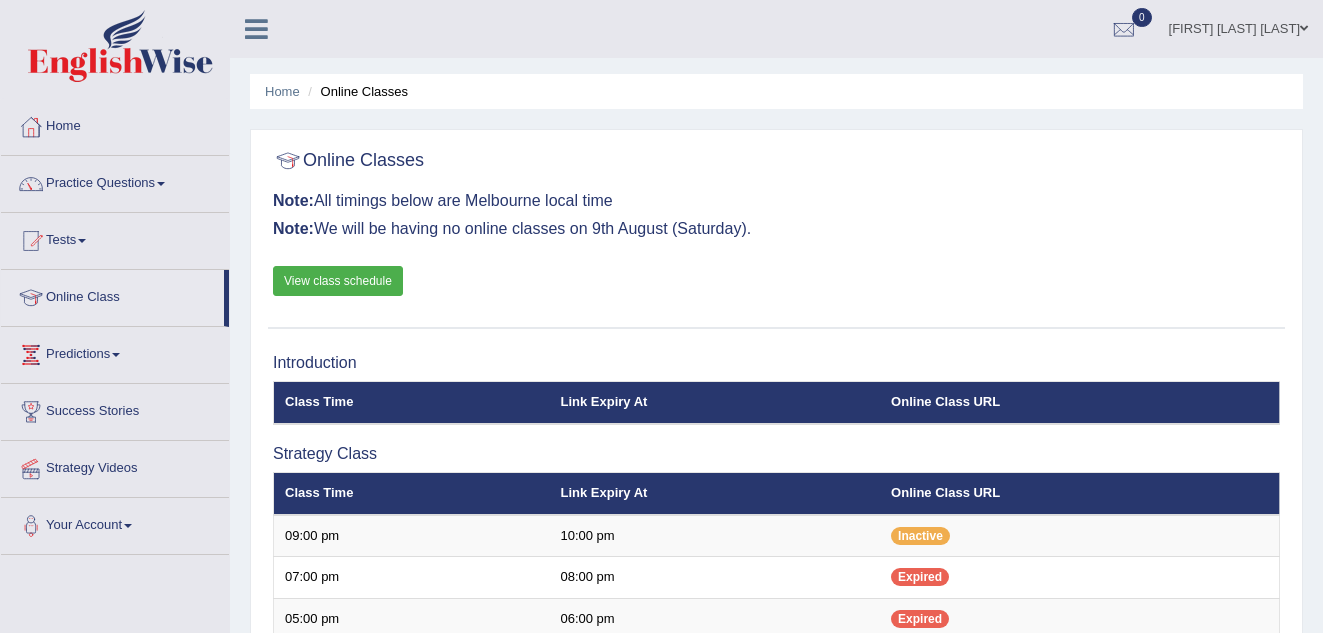 click on "View class schedule" at bounding box center [338, 281] 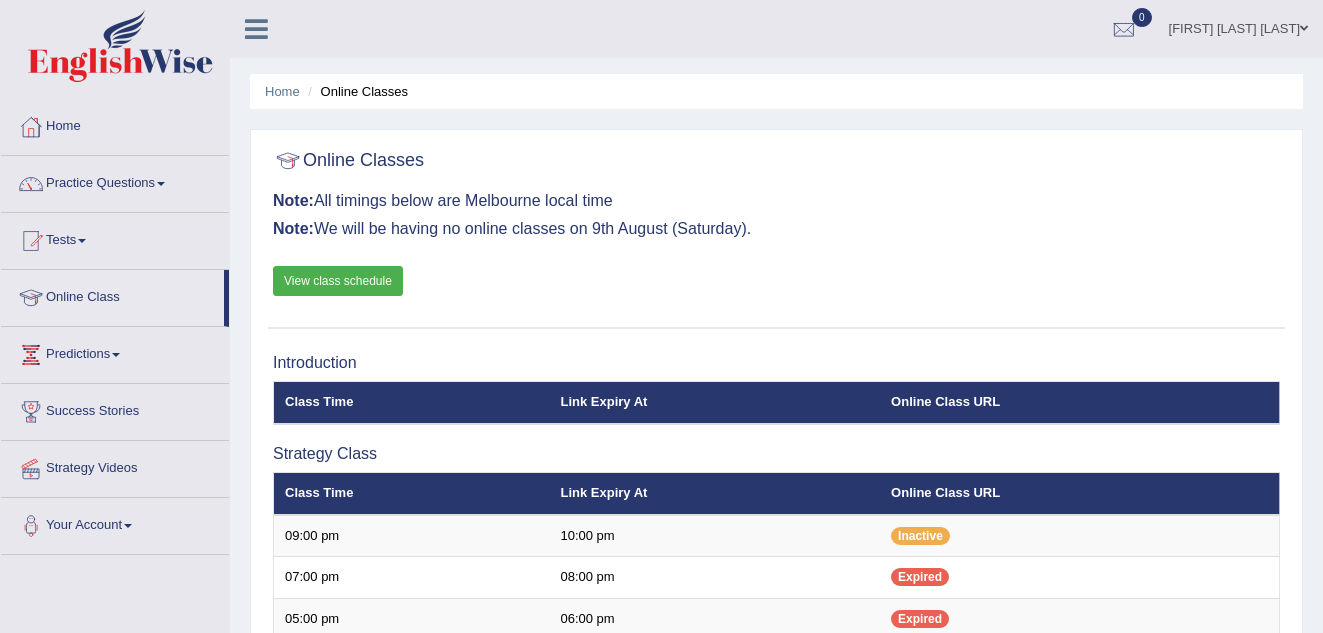 scroll, scrollTop: 0, scrollLeft: 0, axis: both 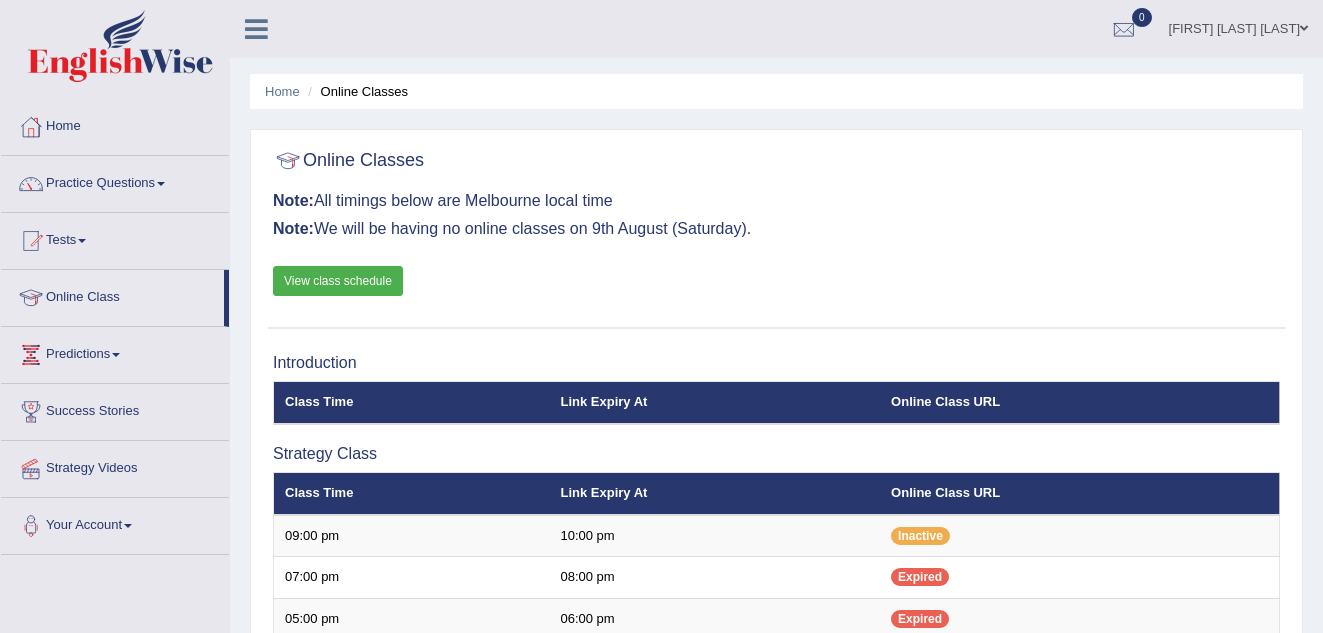 drag, startPoint x: 275, startPoint y: 200, endPoint x: 776, endPoint y: 229, distance: 501.83862 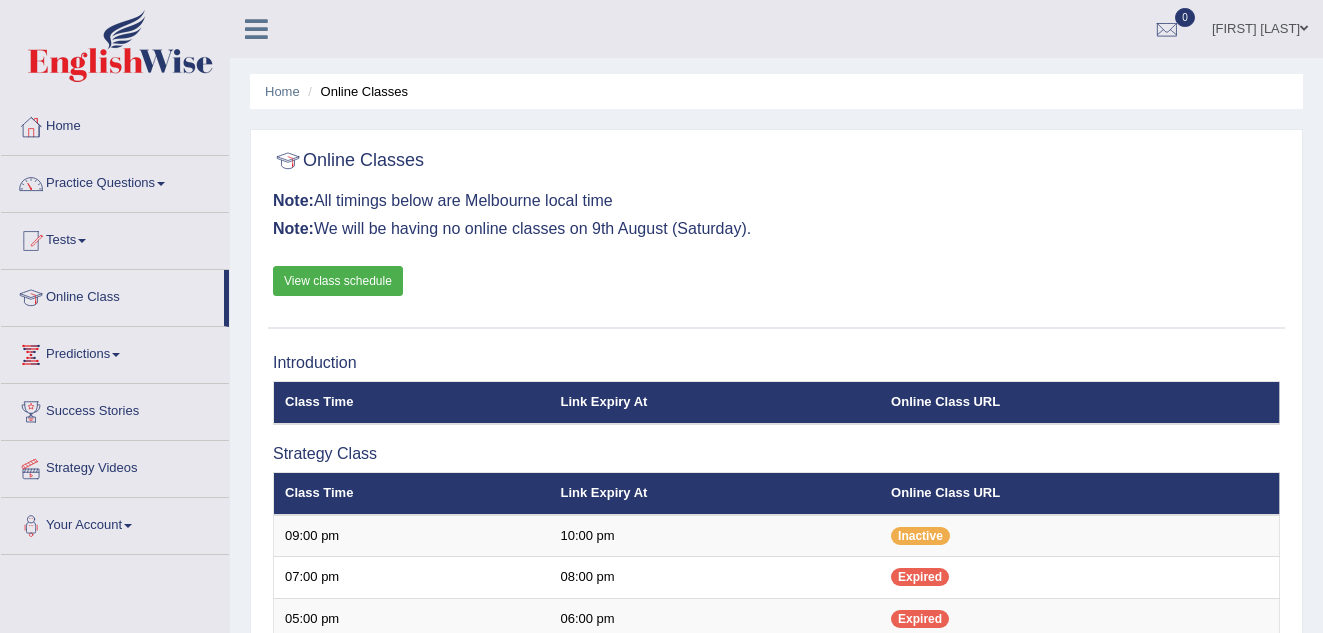 scroll, scrollTop: 0, scrollLeft: 0, axis: both 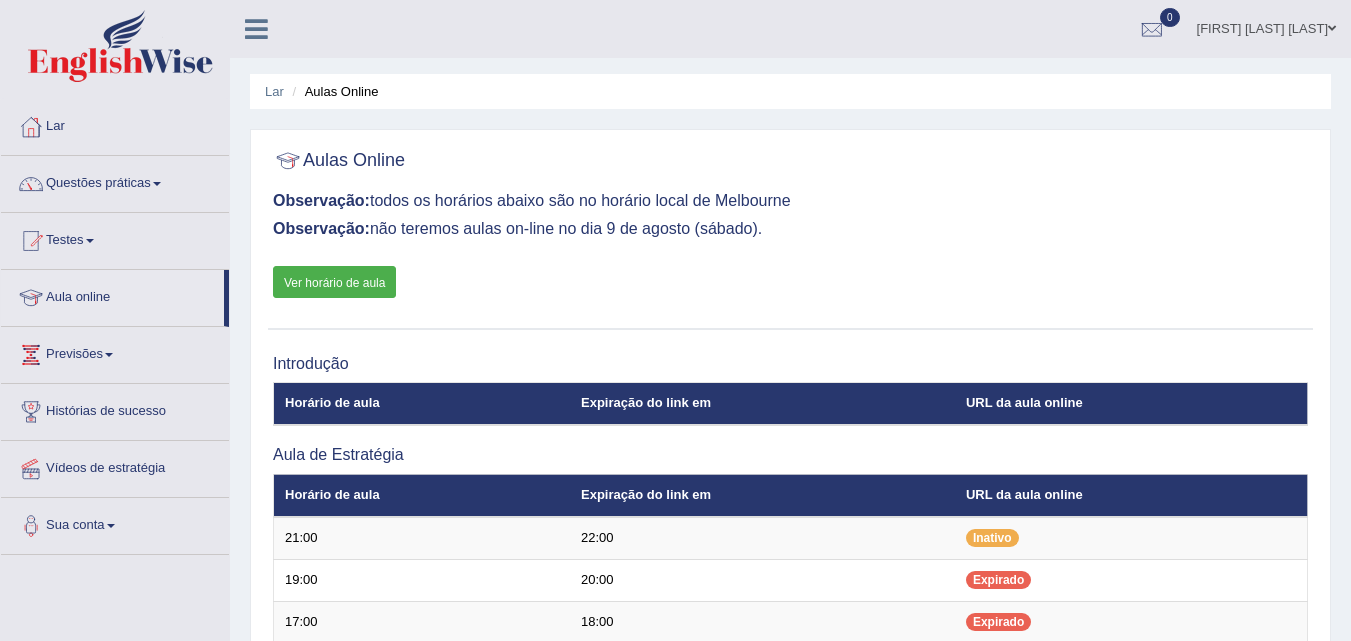 click on "Ver horário de aula" at bounding box center [334, 283] 